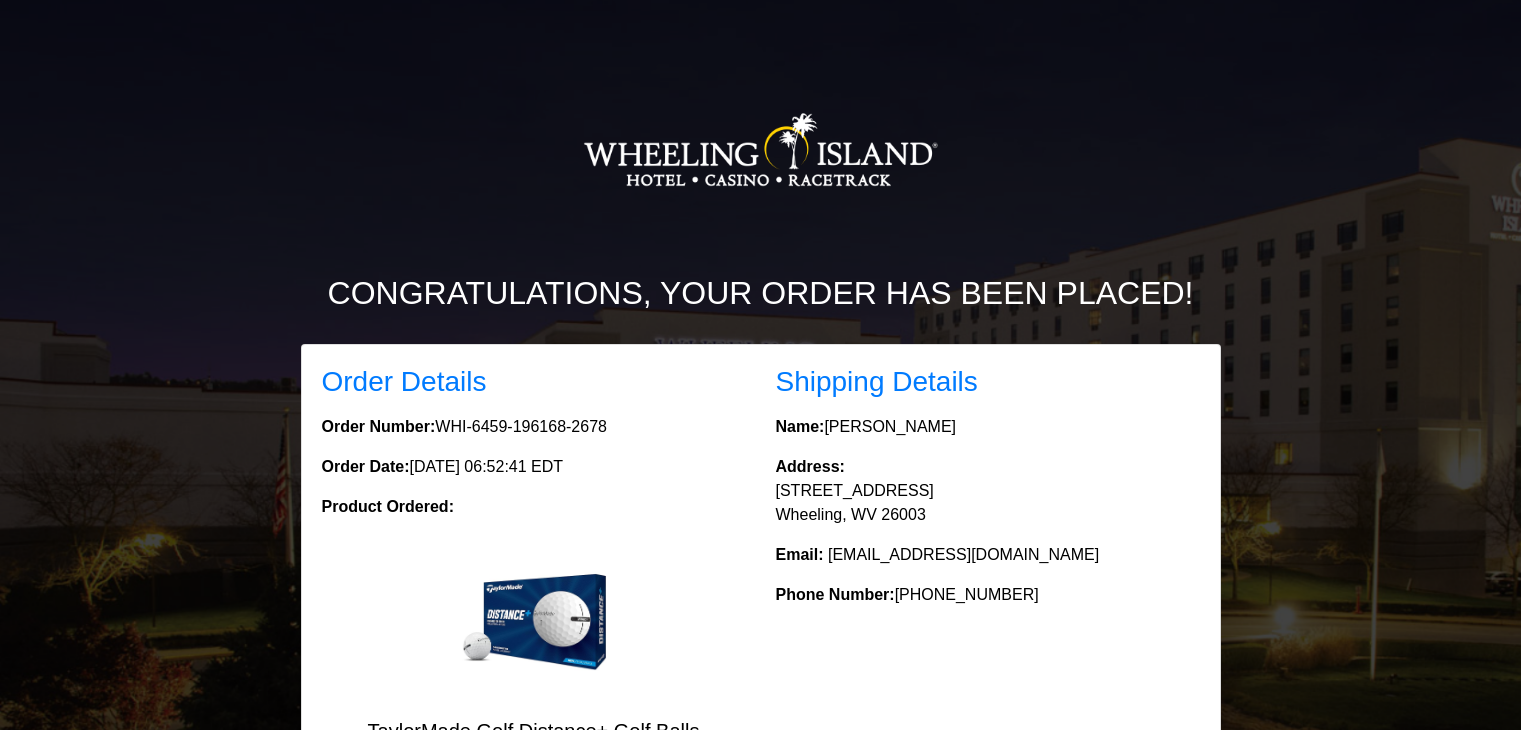 scroll, scrollTop: 0, scrollLeft: 0, axis: both 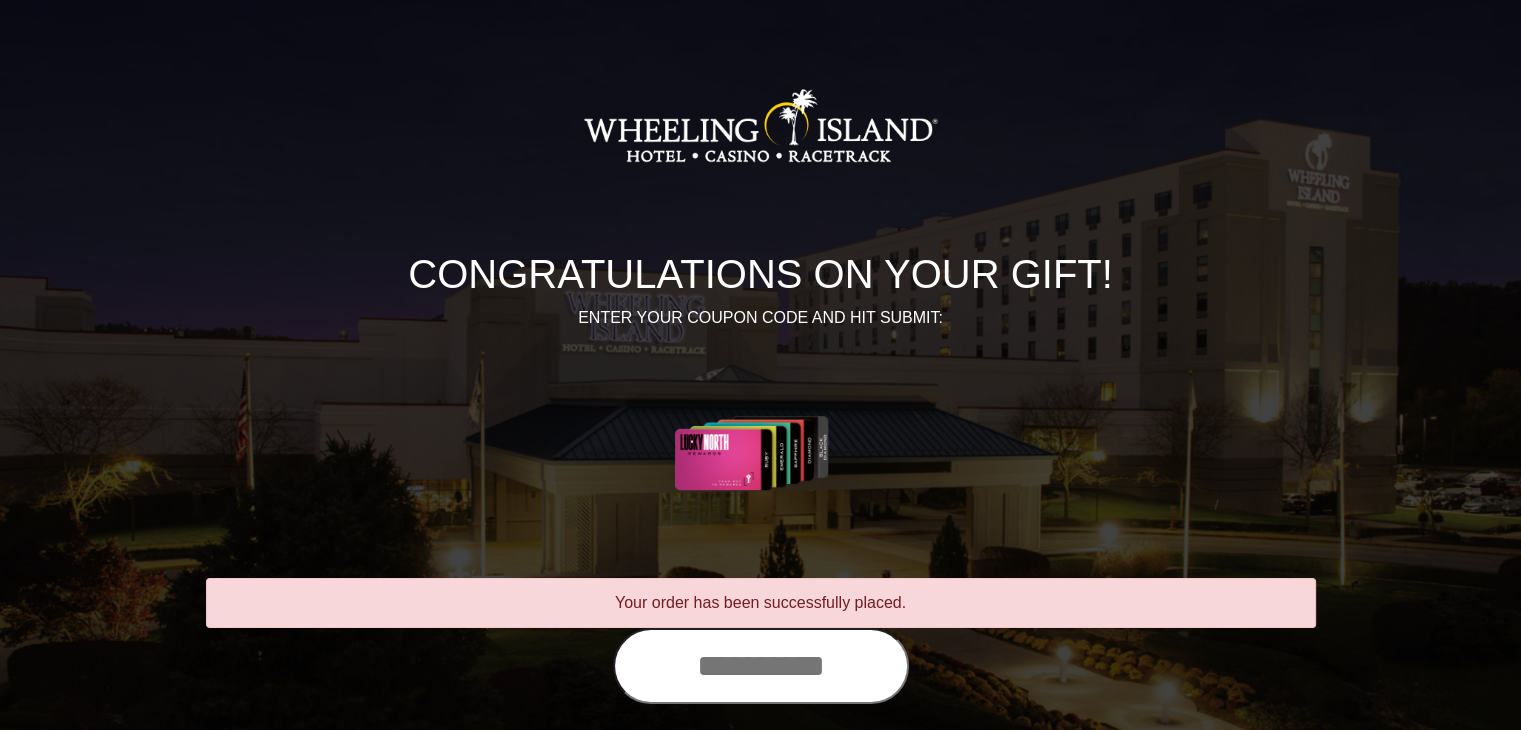 click at bounding box center (761, 666) 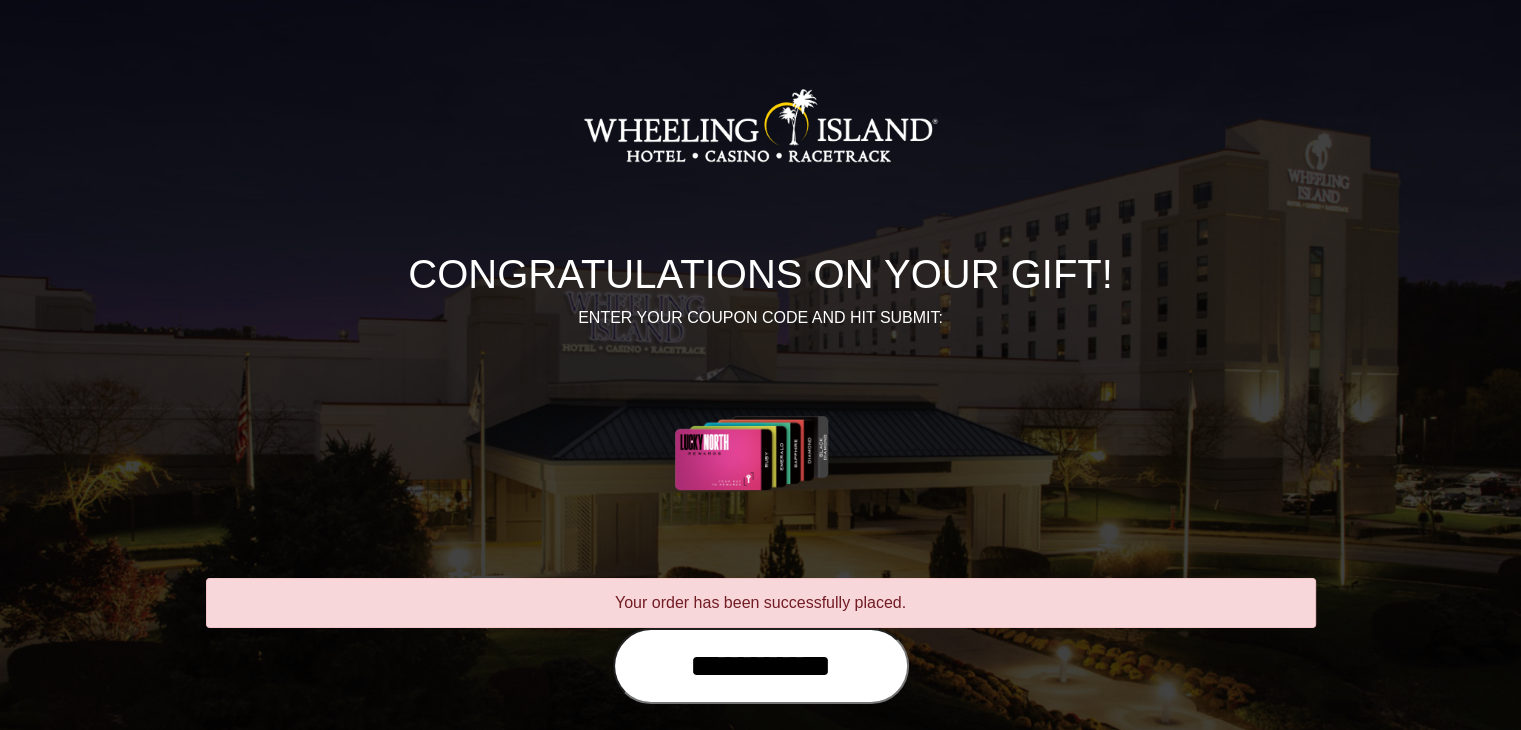 scroll, scrollTop: 100, scrollLeft: 0, axis: vertical 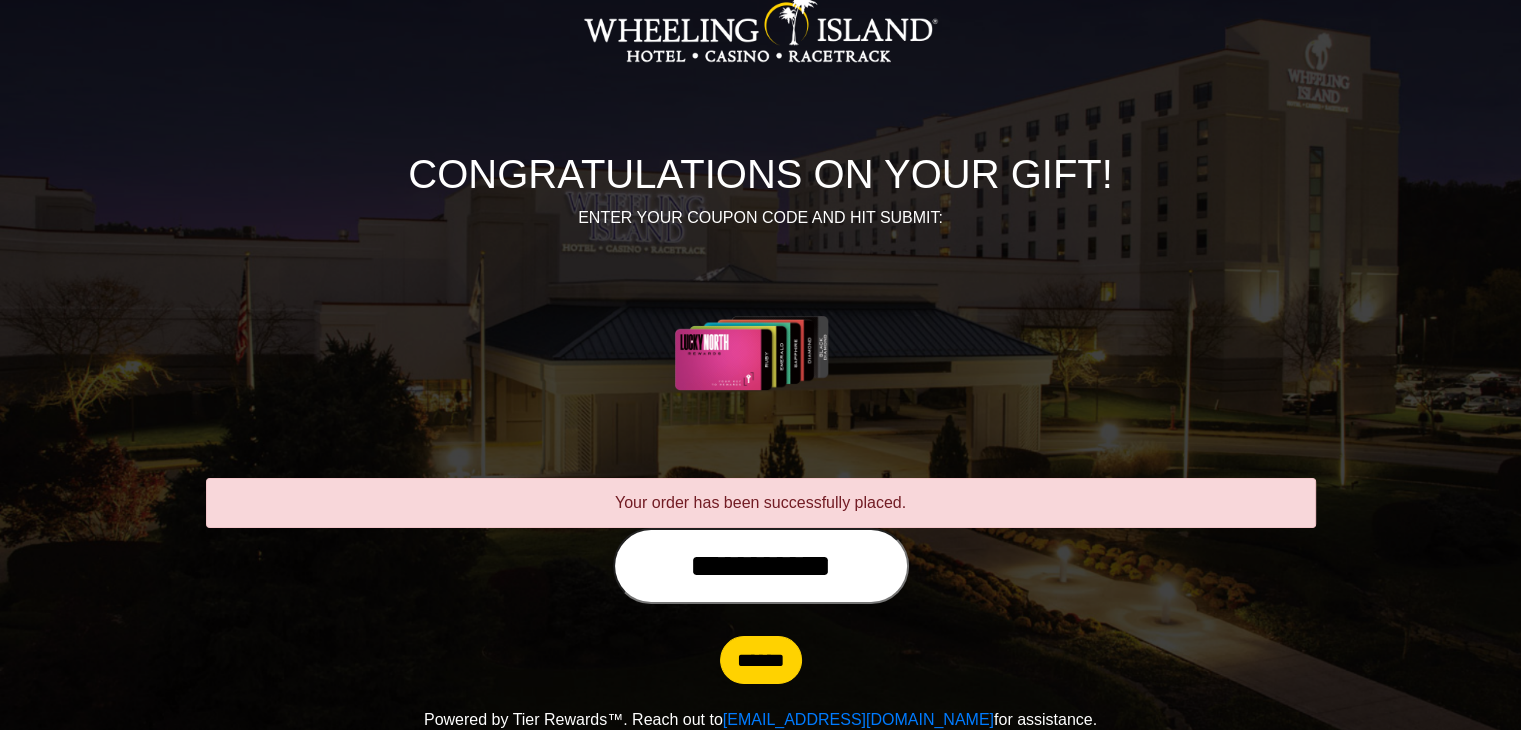 type on "**********" 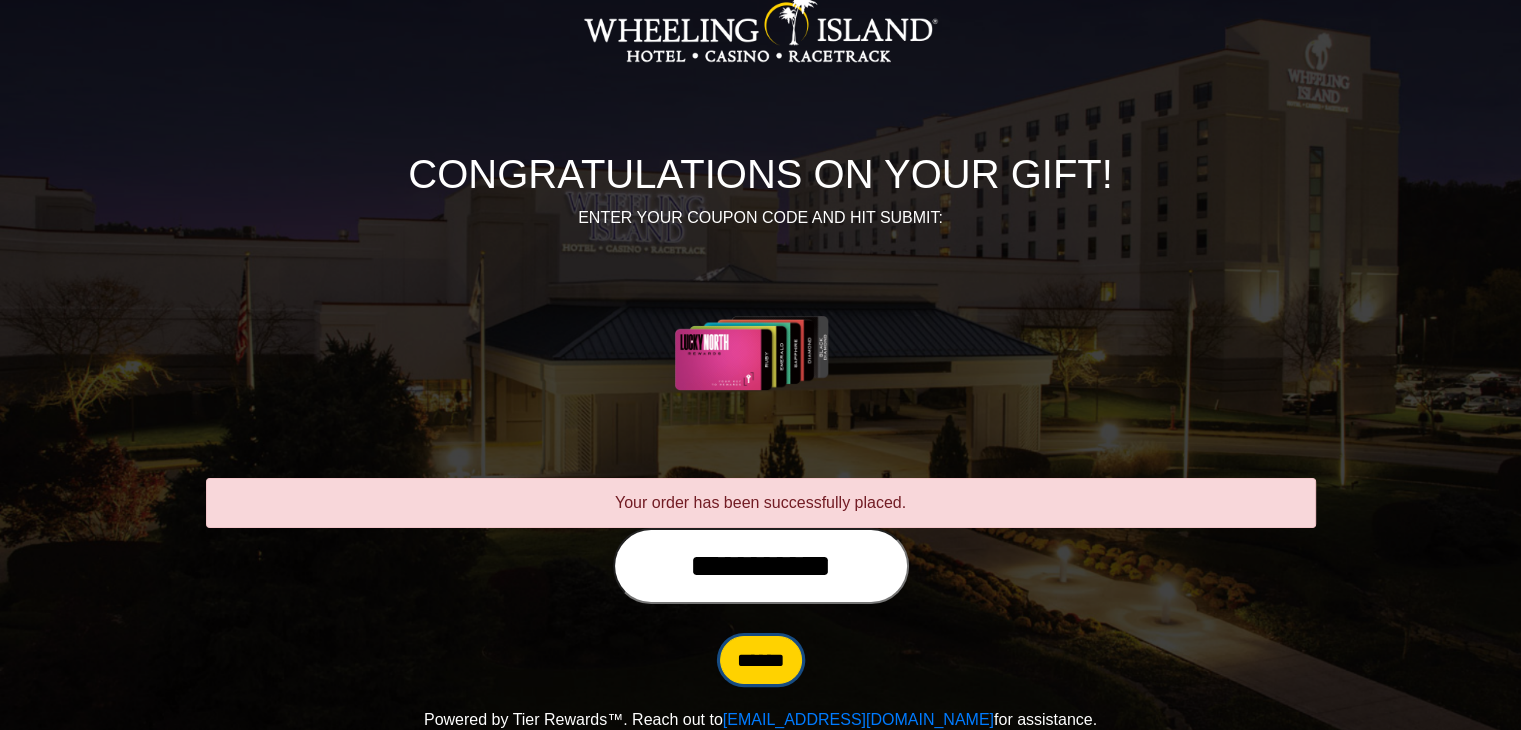 drag, startPoint x: 773, startPoint y: 661, endPoint x: 754, endPoint y: 661, distance: 19 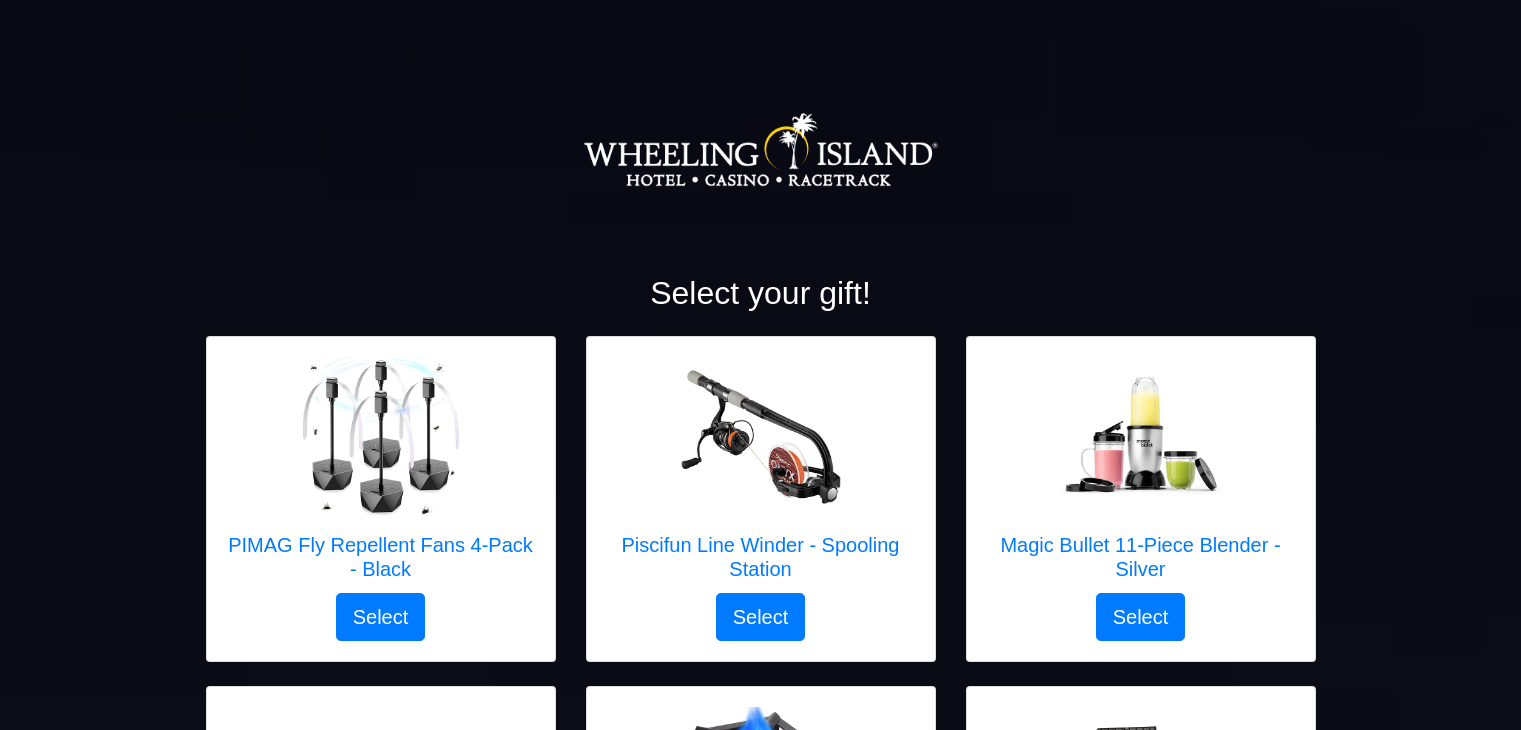 scroll, scrollTop: 0, scrollLeft: 0, axis: both 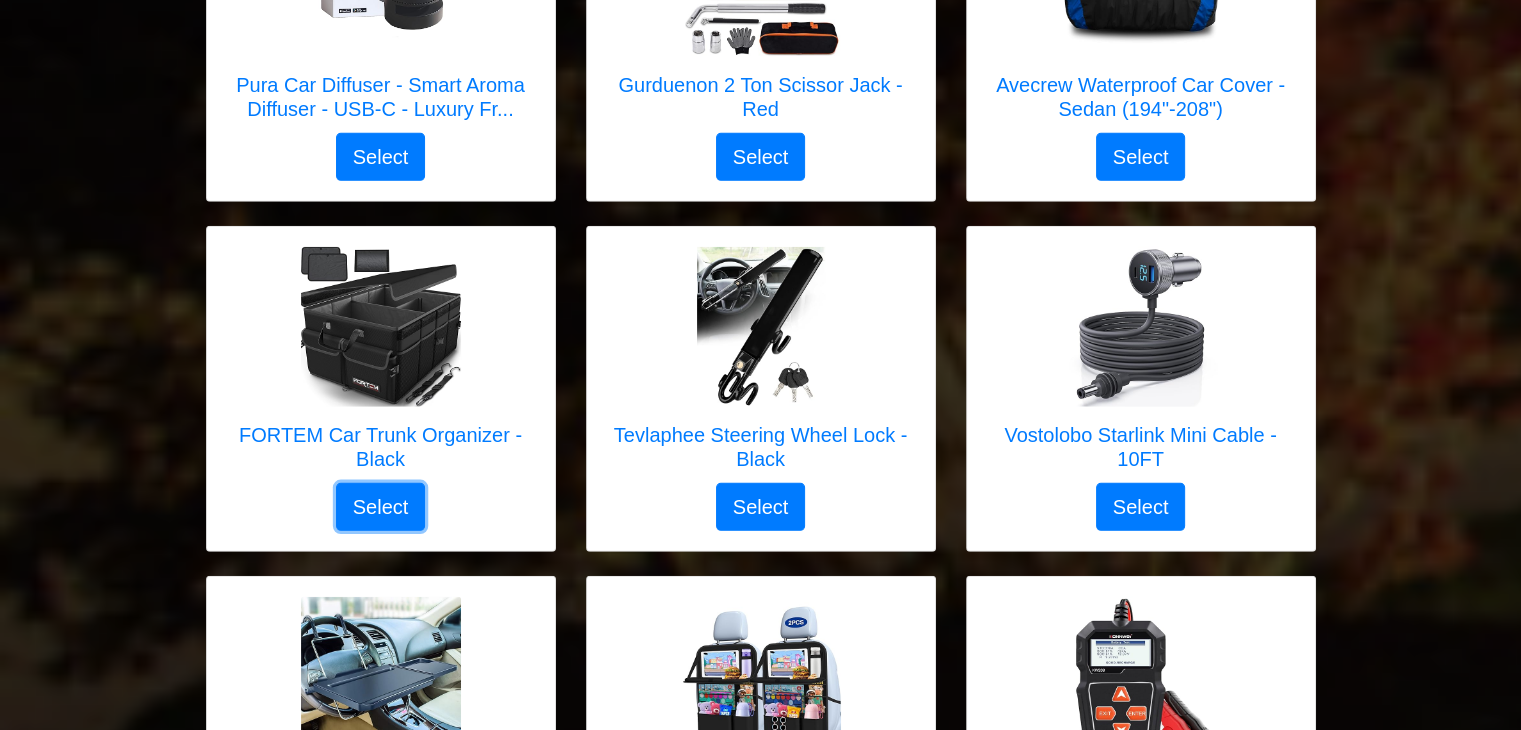 click on "Select" at bounding box center [381, 507] 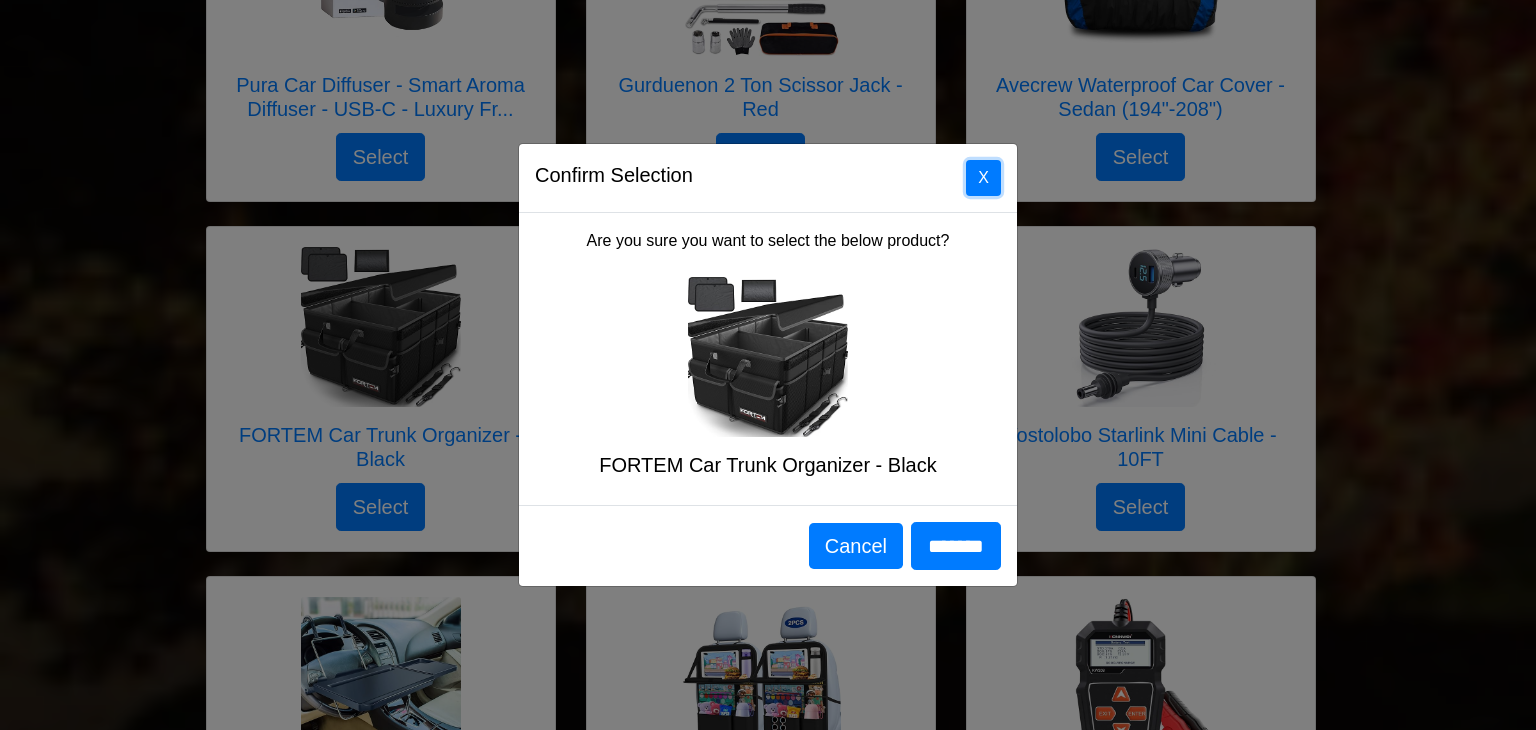 click on "X" at bounding box center (983, 178) 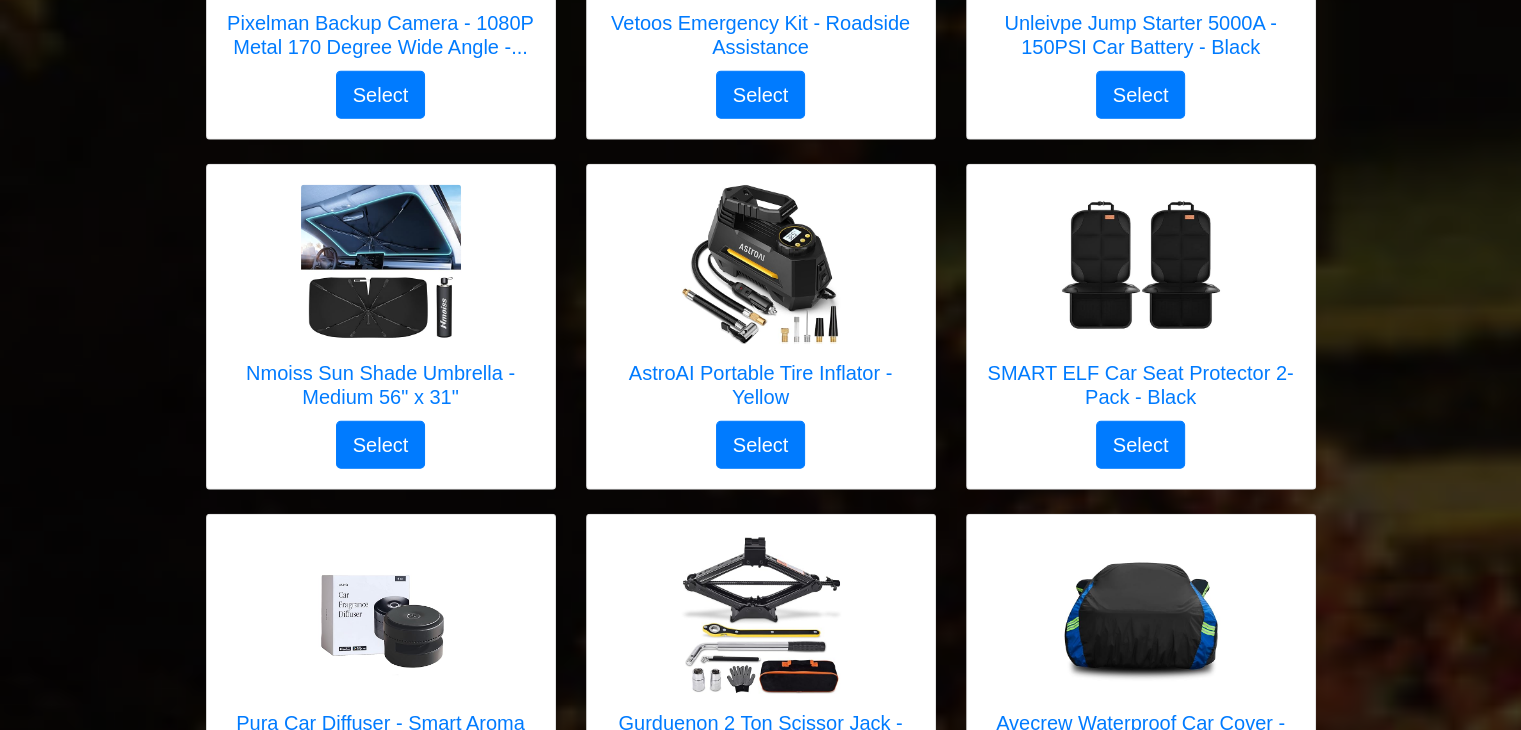scroll, scrollTop: 3631, scrollLeft: 0, axis: vertical 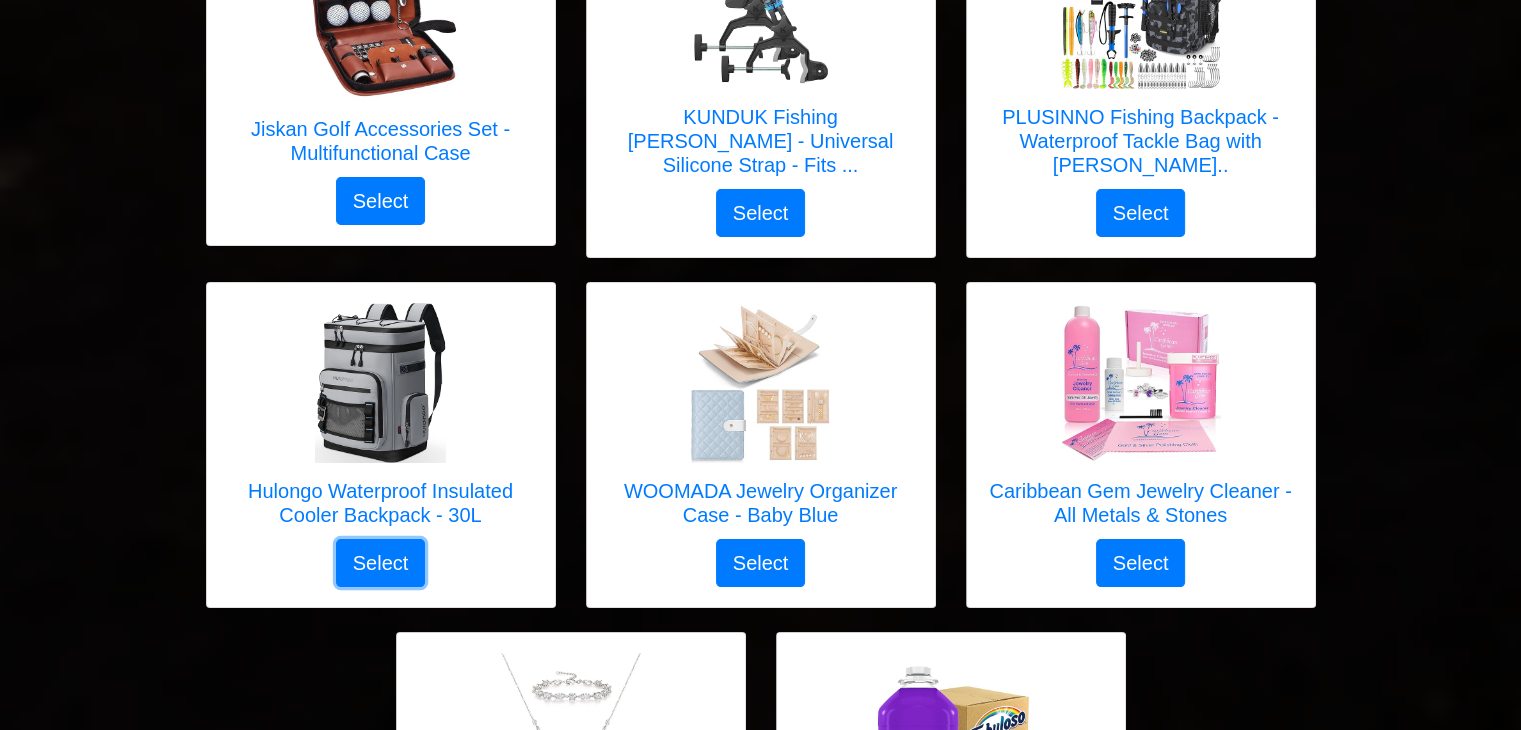 click on "Select" at bounding box center [381, 563] 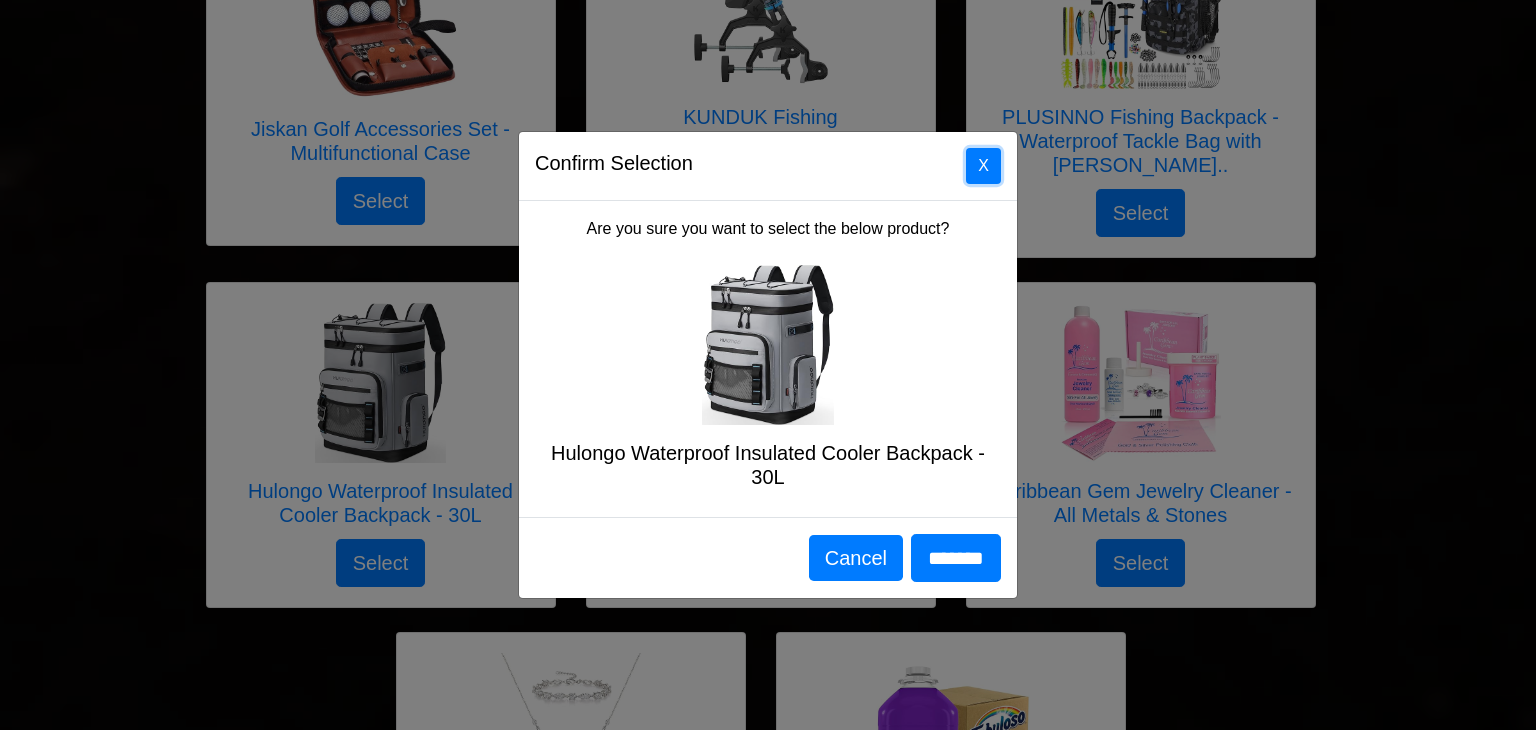 click on "X" at bounding box center [983, 166] 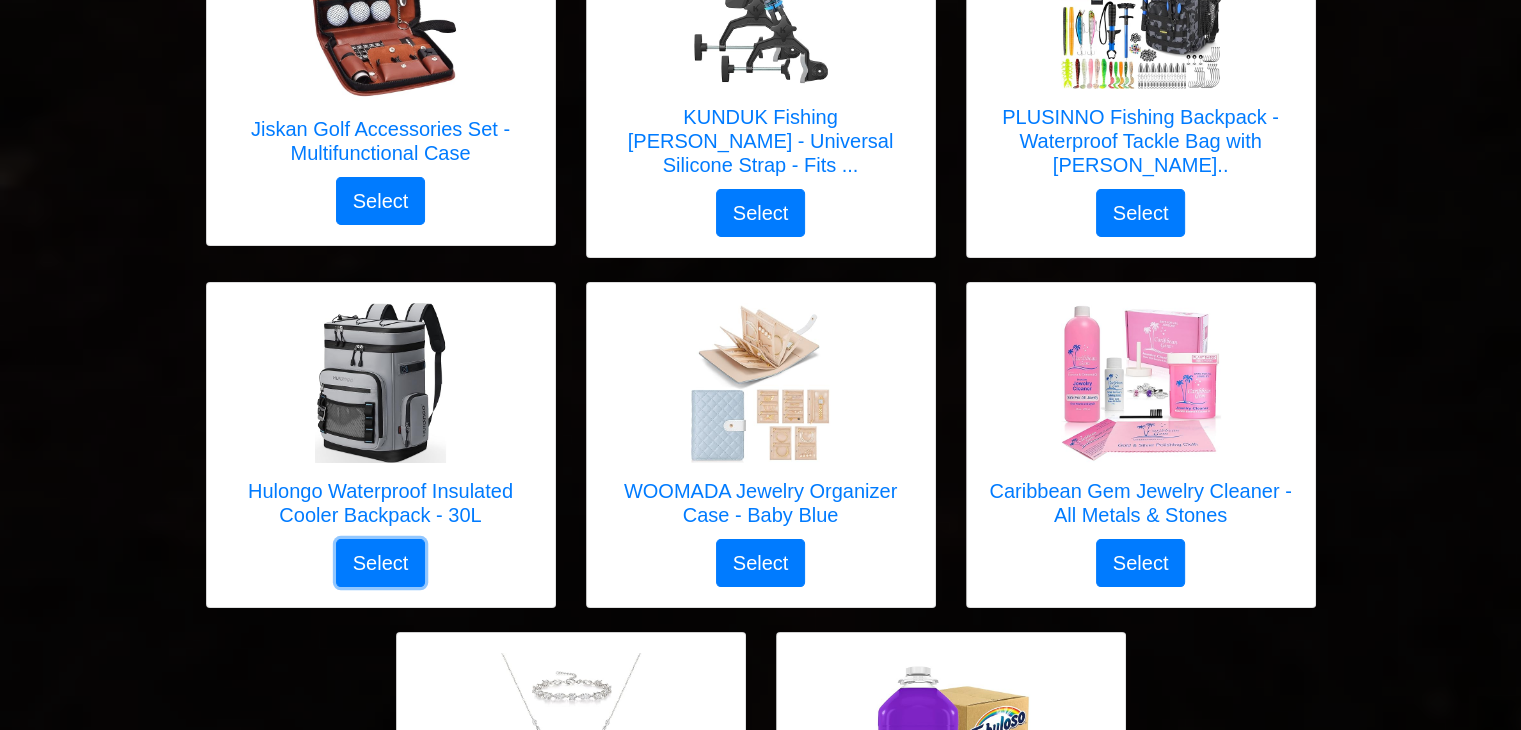 scroll, scrollTop: 6838, scrollLeft: 0, axis: vertical 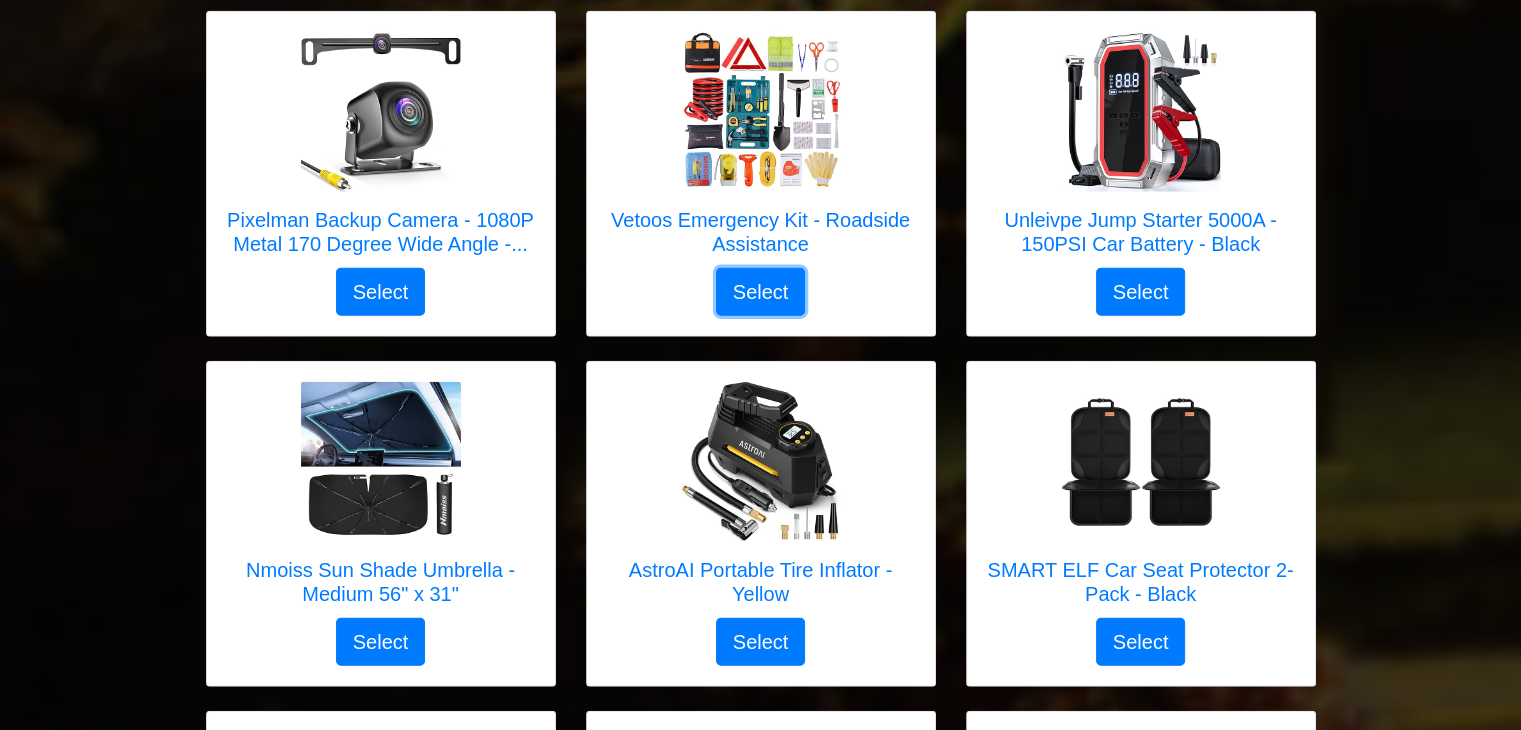 click on "Select" at bounding box center (761, 292) 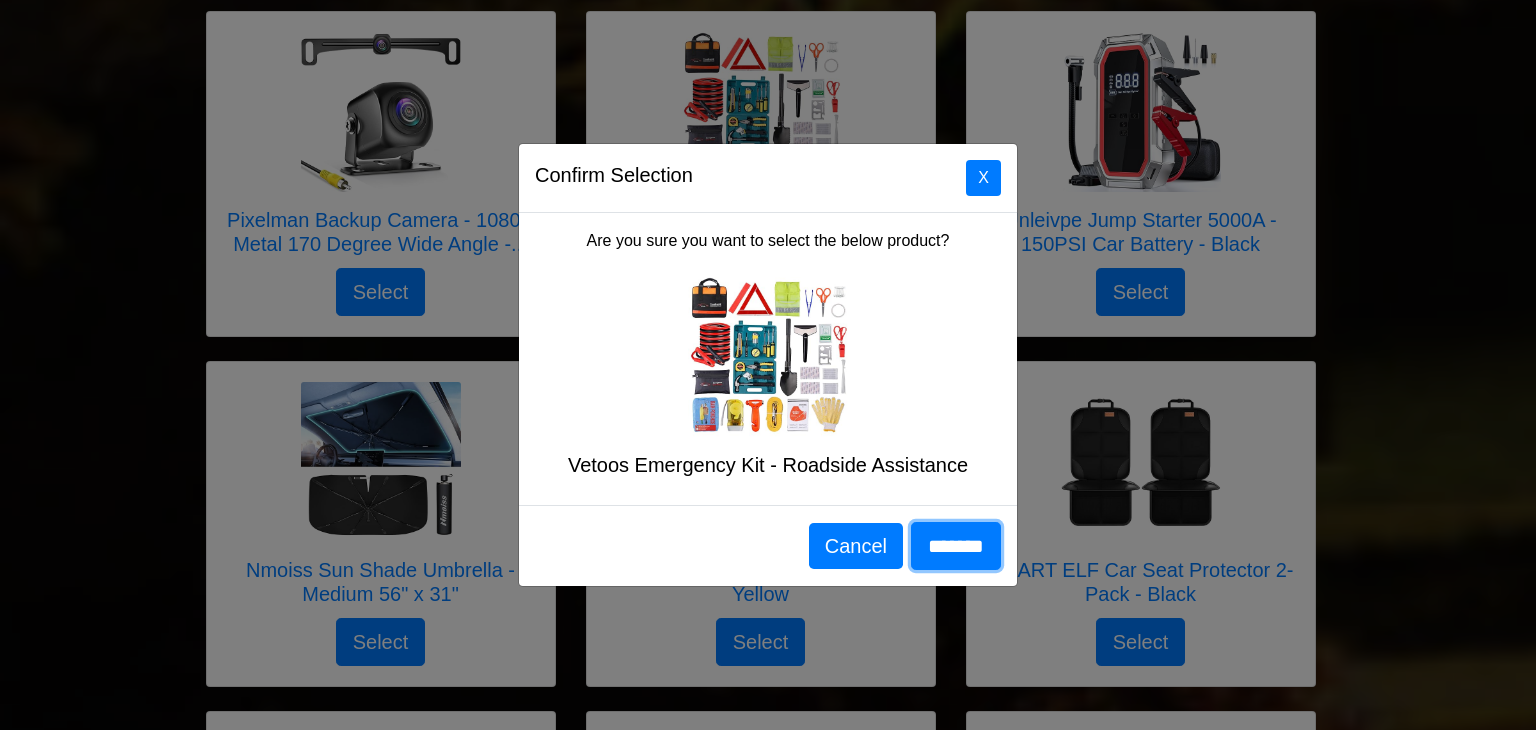 click on "*******" at bounding box center [956, 546] 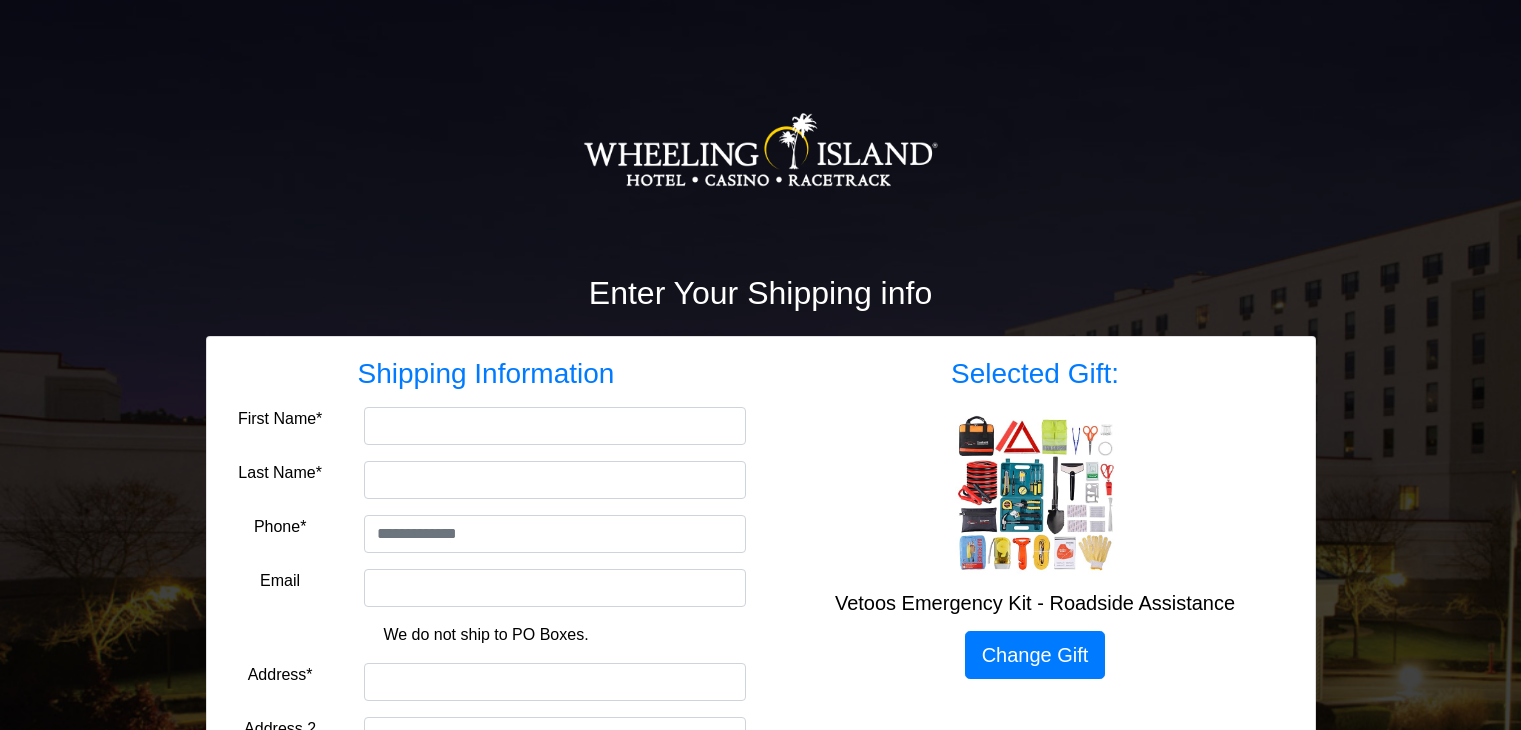 scroll, scrollTop: 0, scrollLeft: 0, axis: both 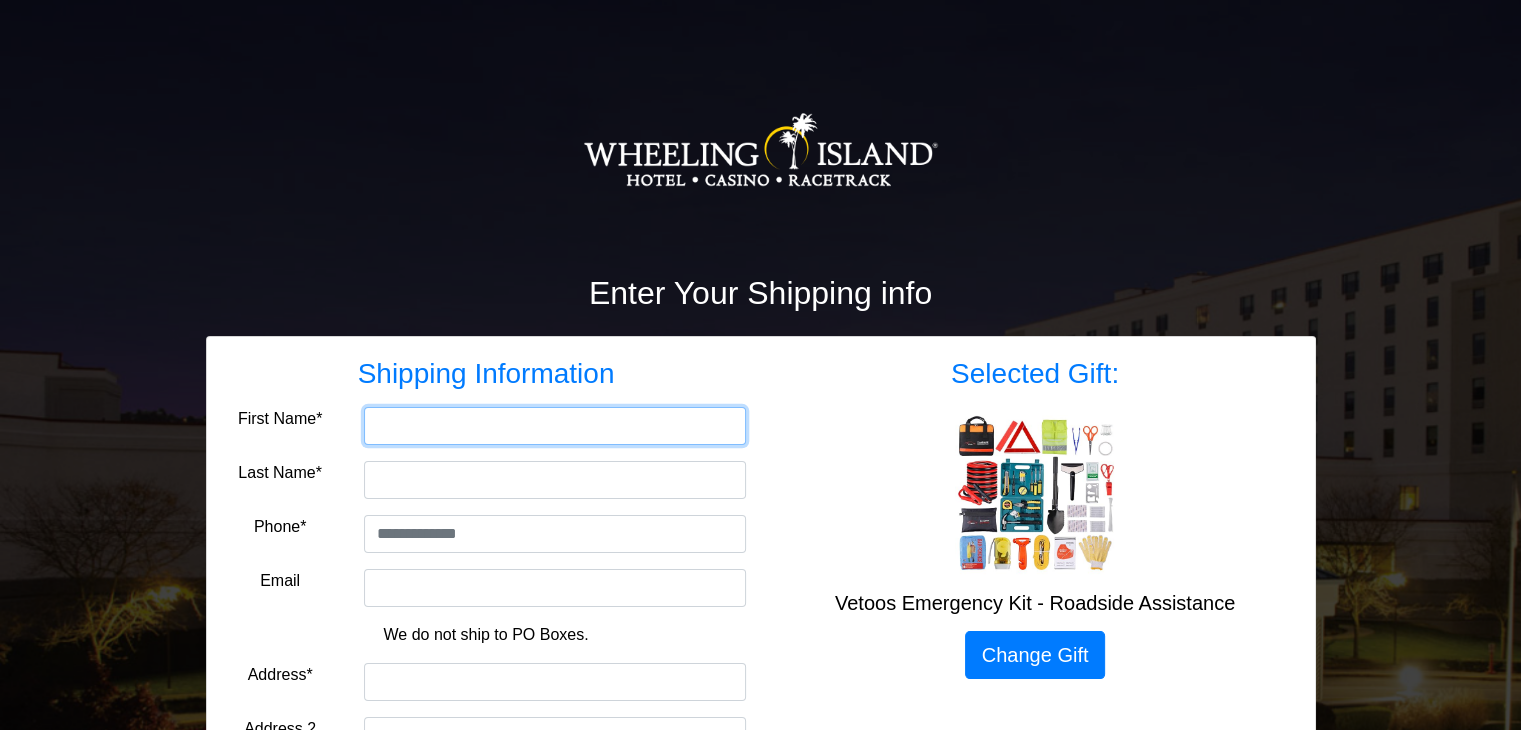 click on "First Name*" at bounding box center (555, 426) 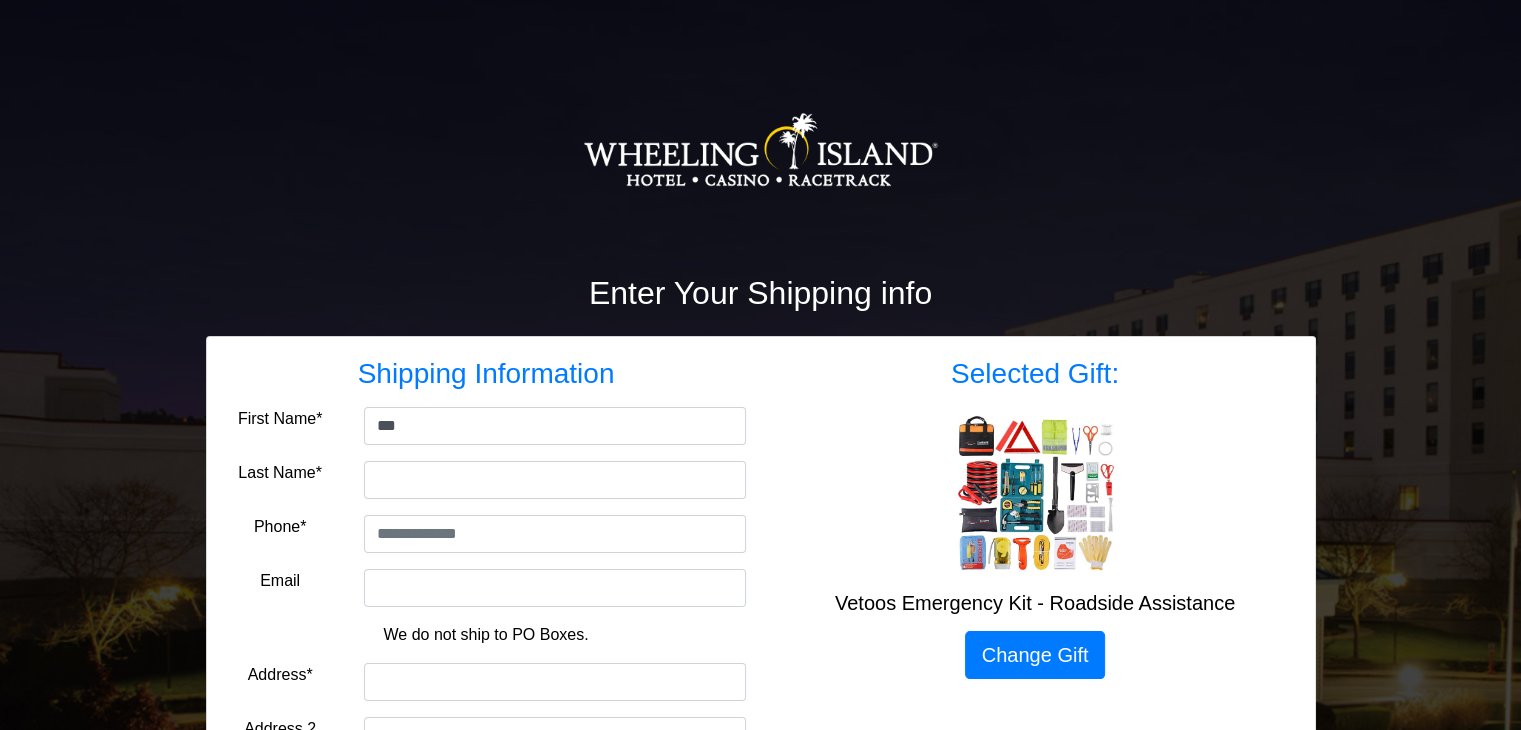 type on "******" 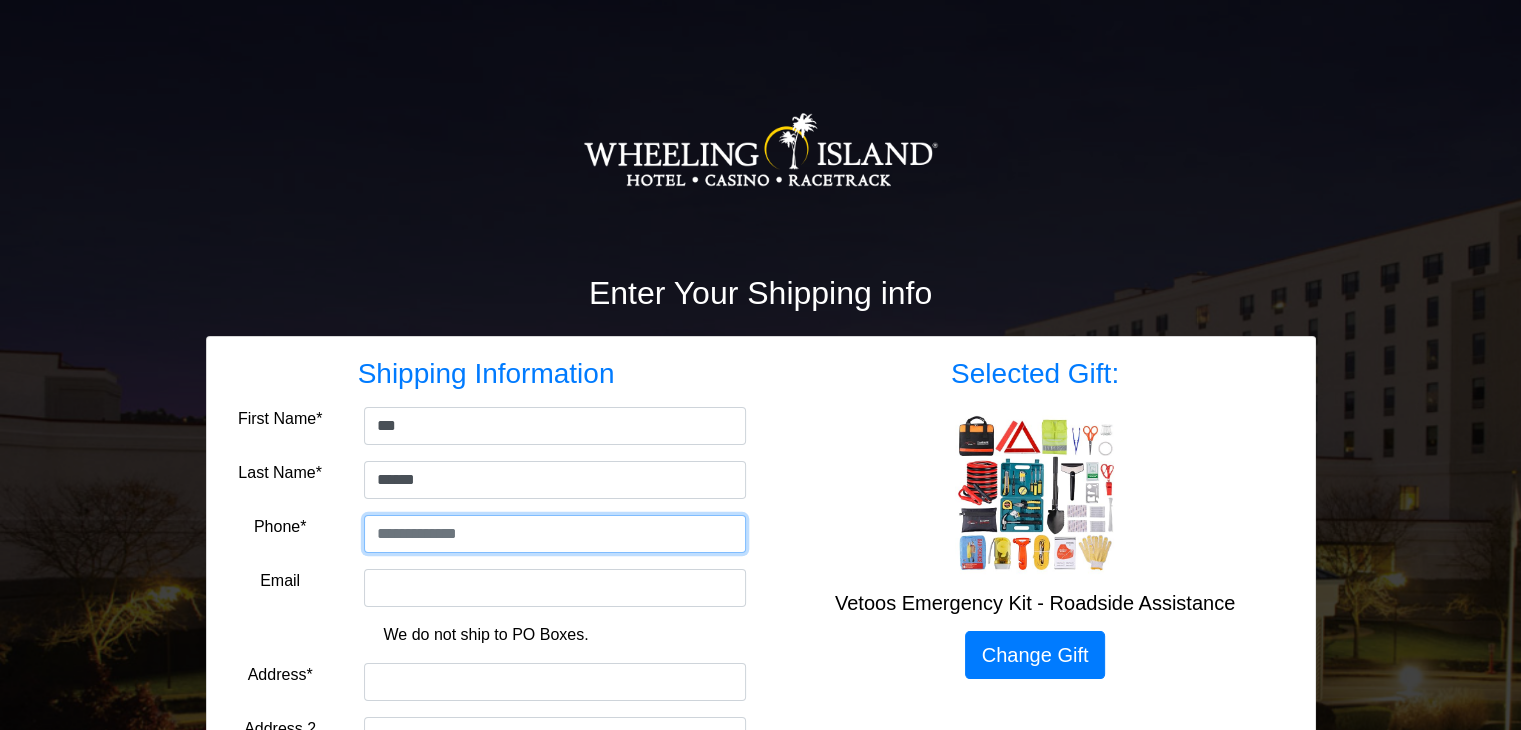 type on "**********" 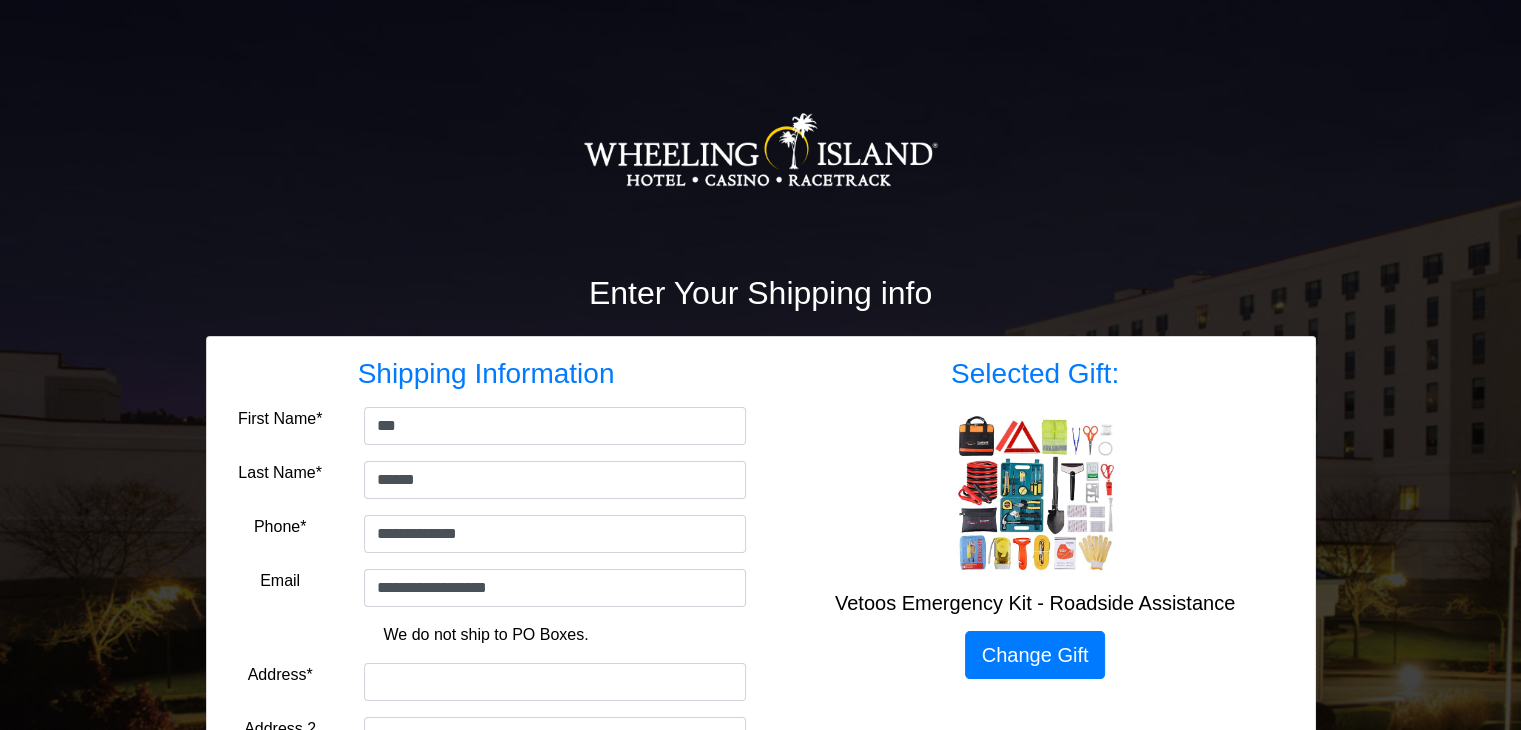 type on "**********" 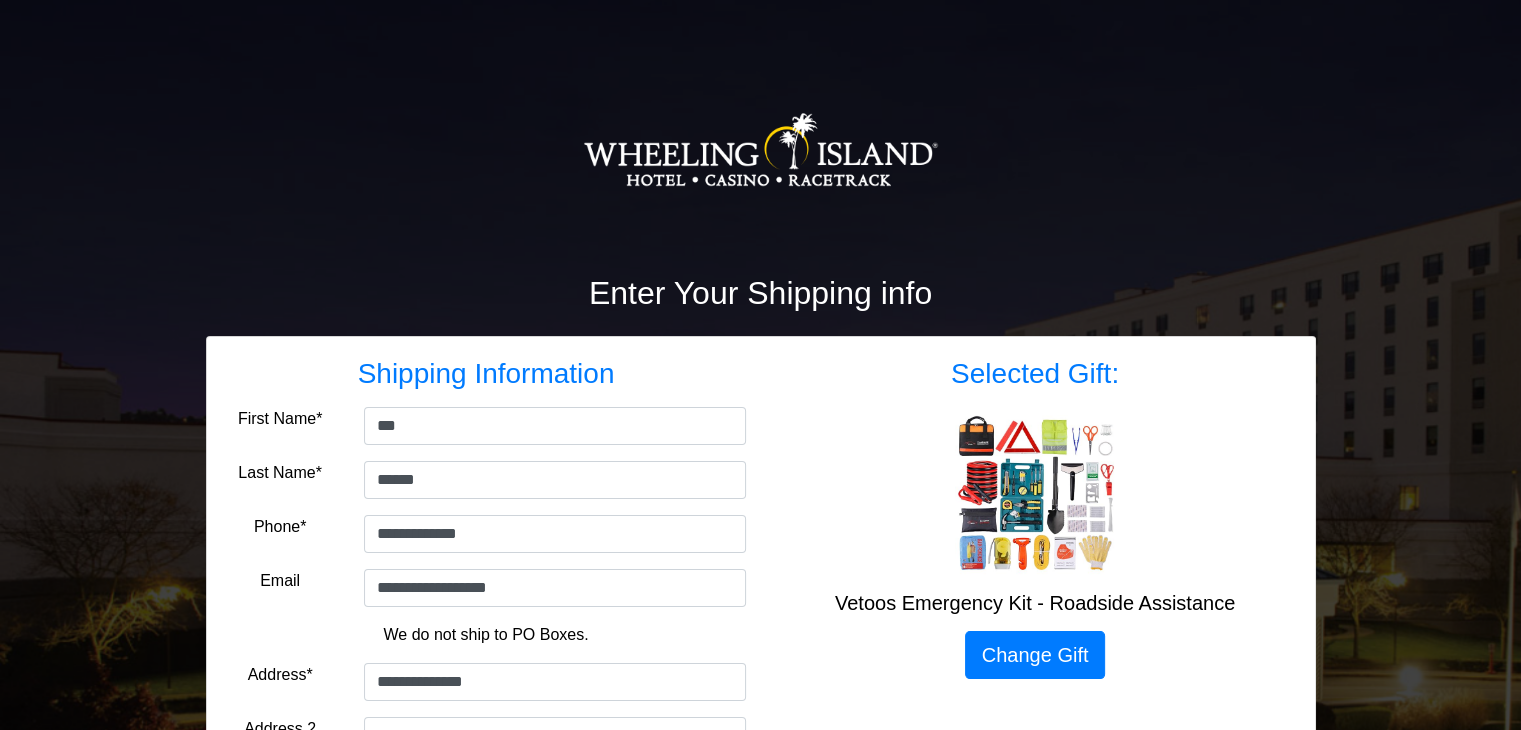 select on "**" 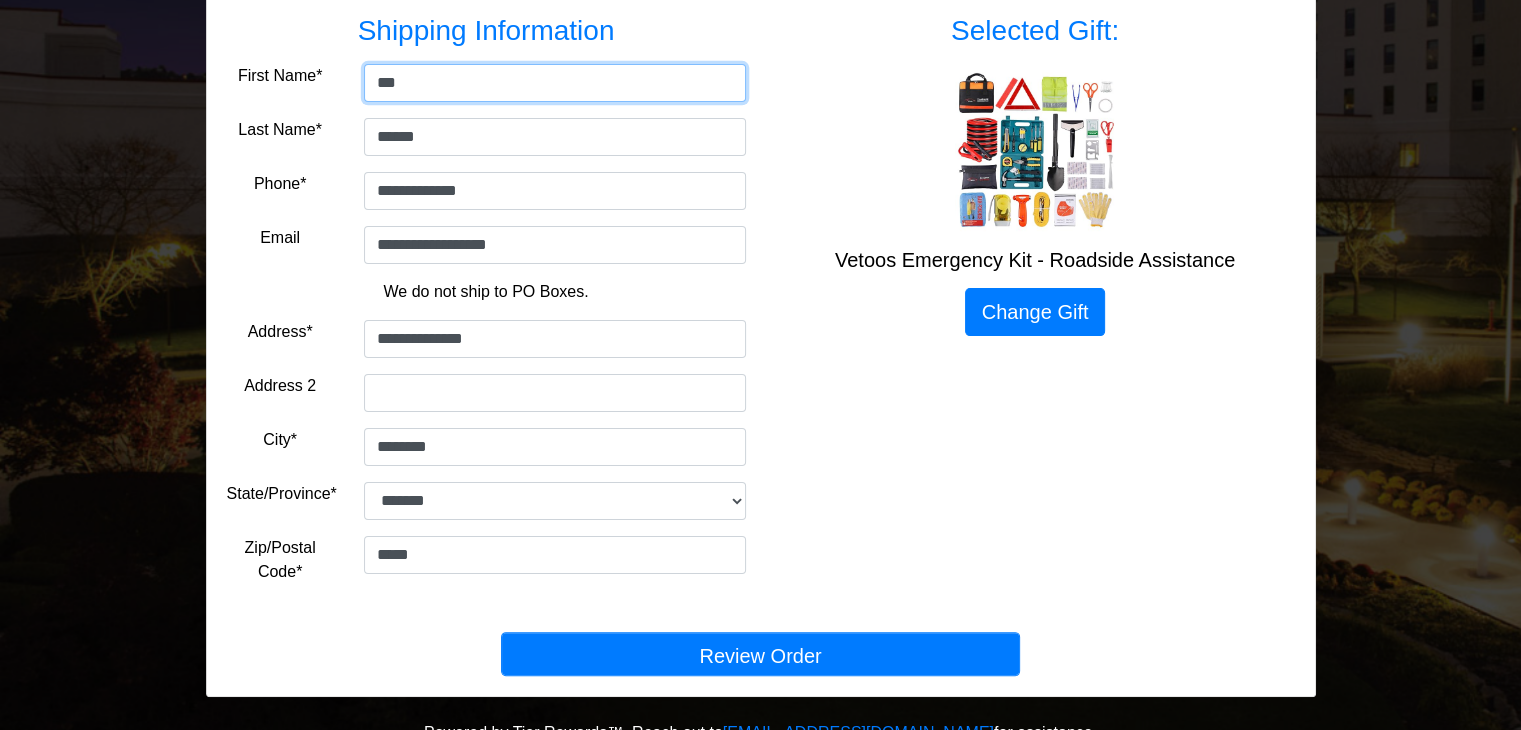 scroll, scrollTop: 358, scrollLeft: 0, axis: vertical 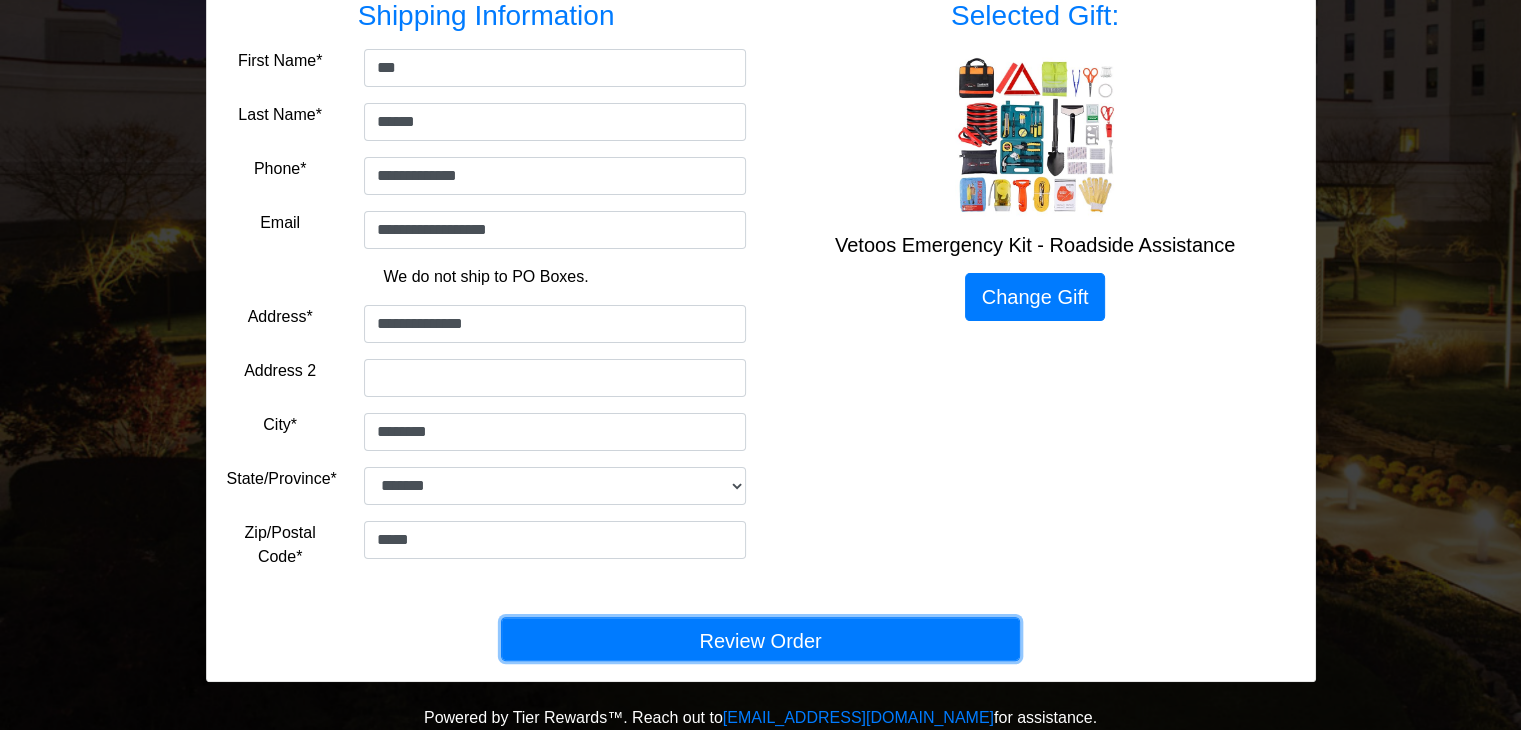 click on "Review Order" at bounding box center (760, 639) 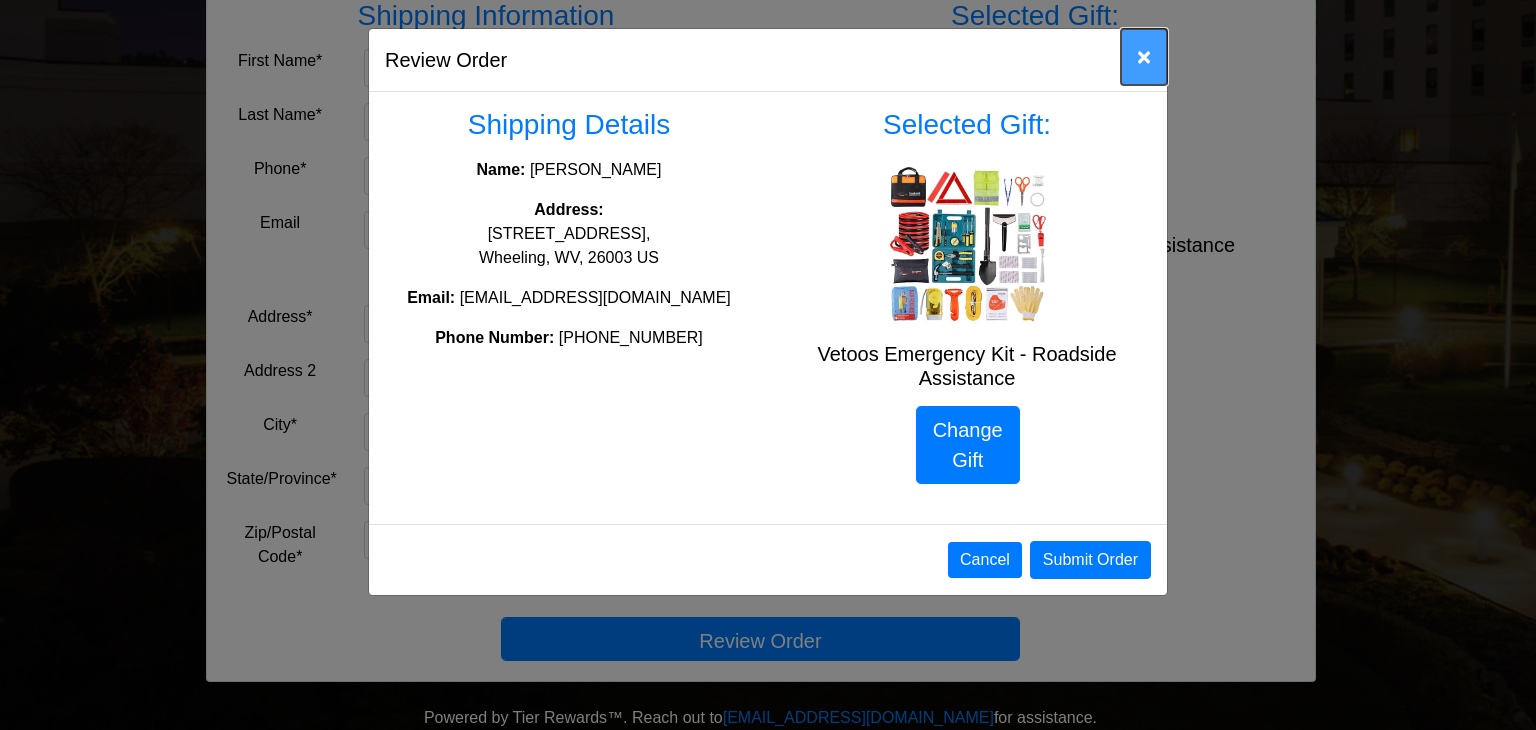 click on "×" at bounding box center [1144, 56] 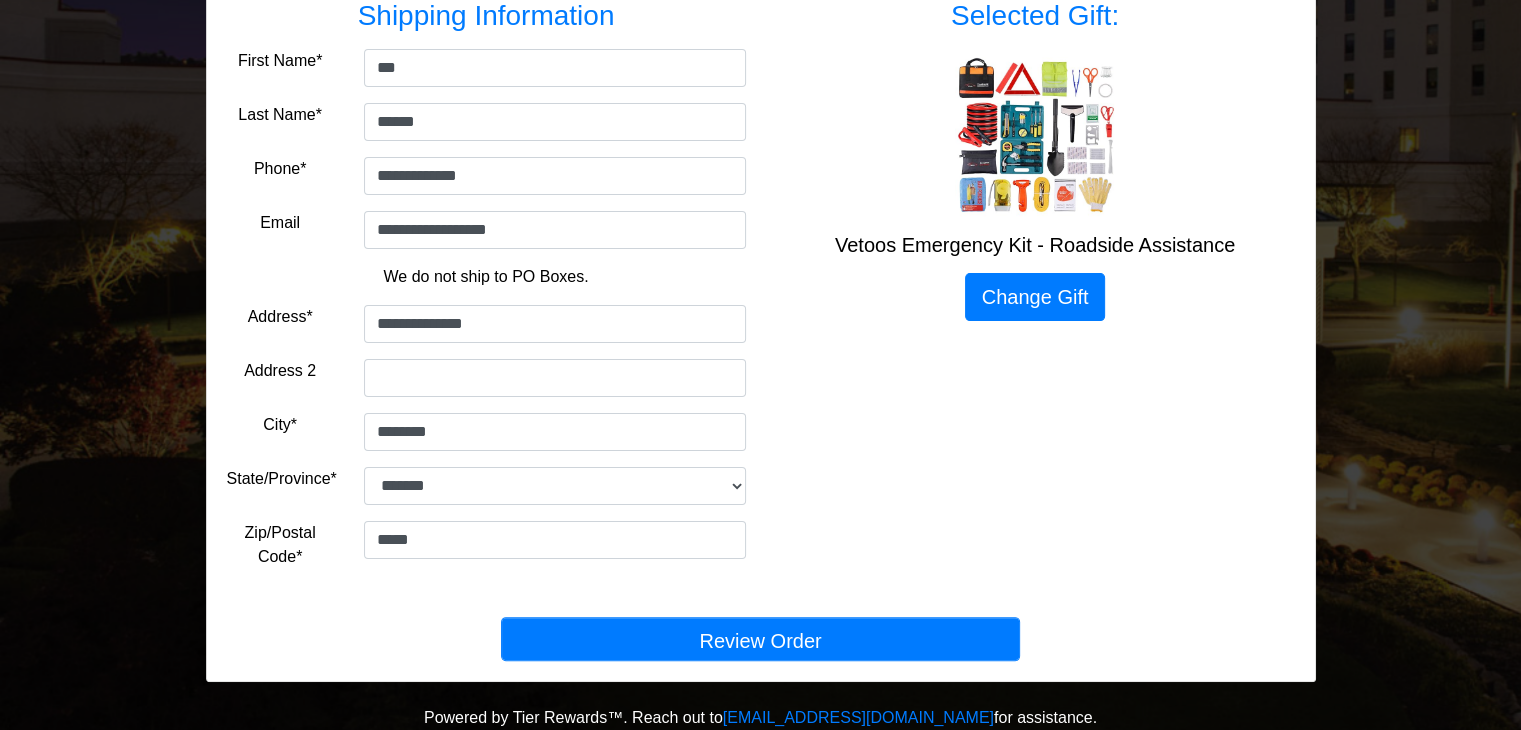 click on "**********" at bounding box center [760, 186] 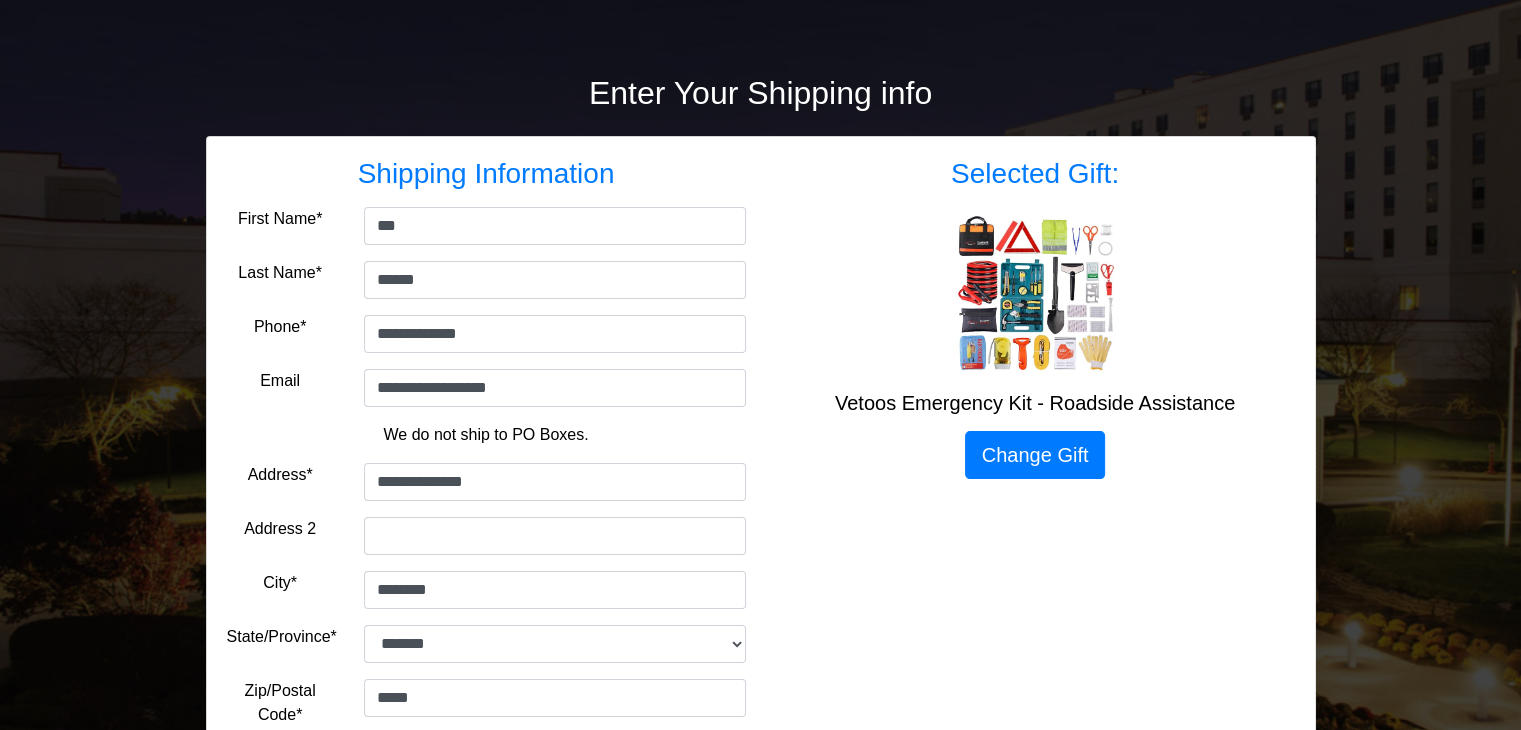 scroll, scrollTop: 140, scrollLeft: 0, axis: vertical 